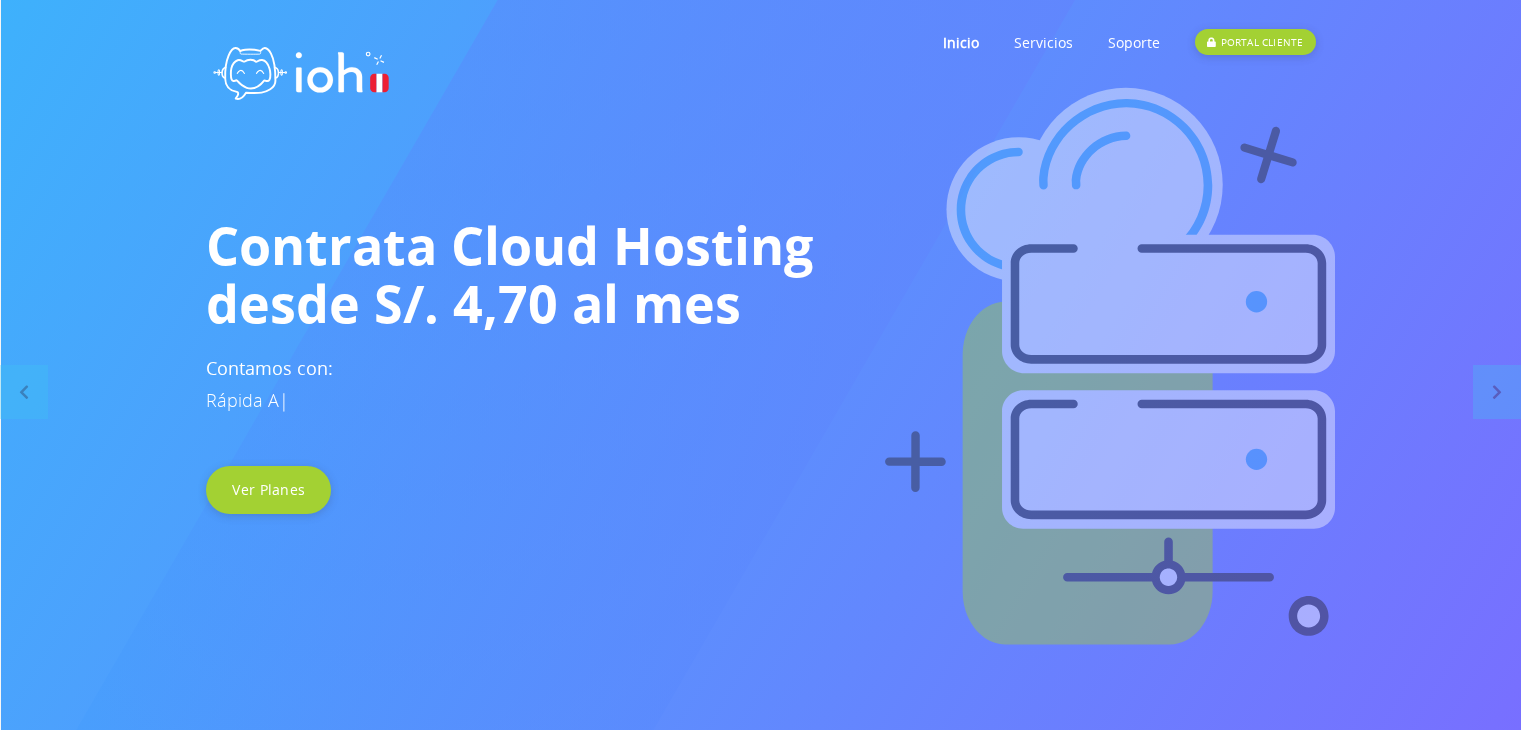 scroll, scrollTop: 0, scrollLeft: 0, axis: both 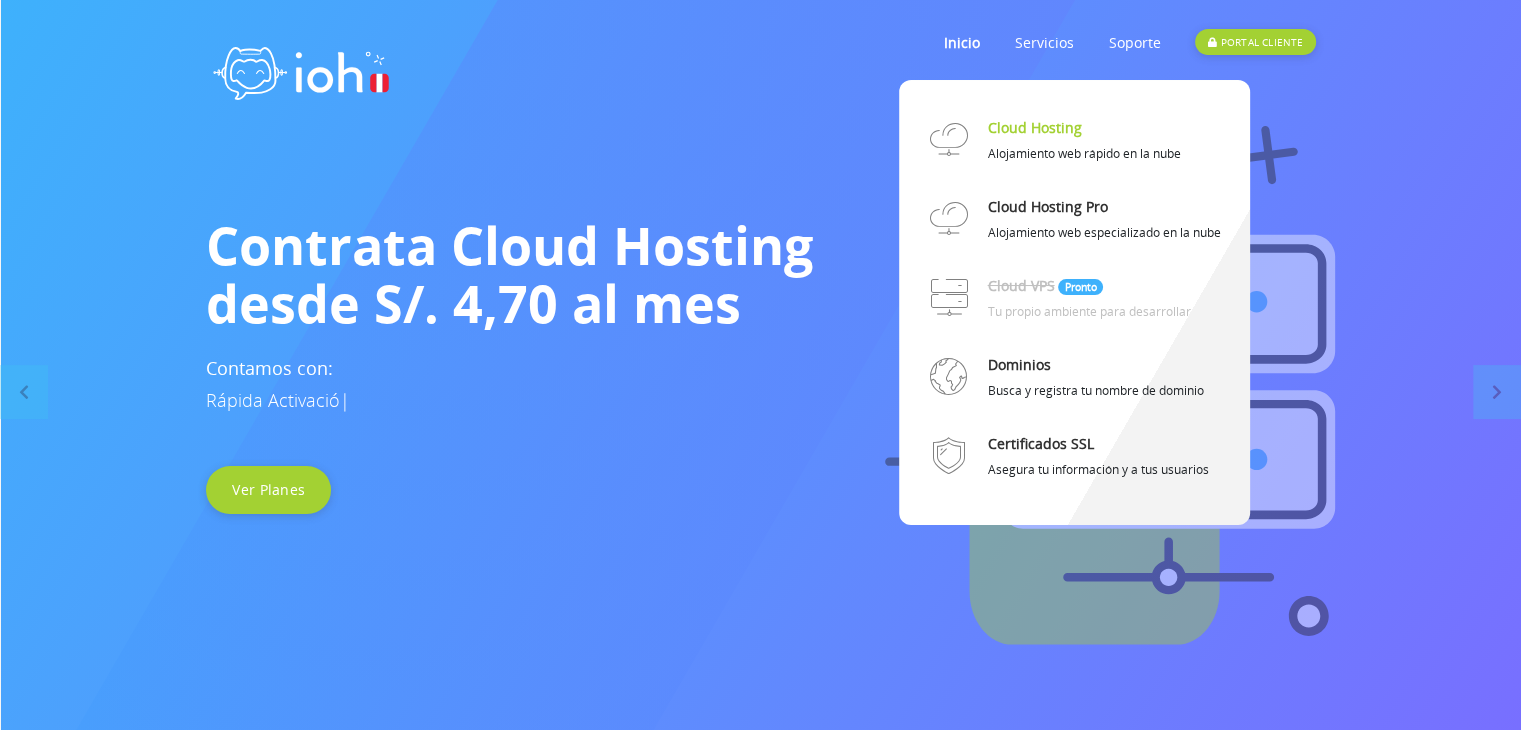 click on "Cloud Hosting" at bounding box center (1034, 127) 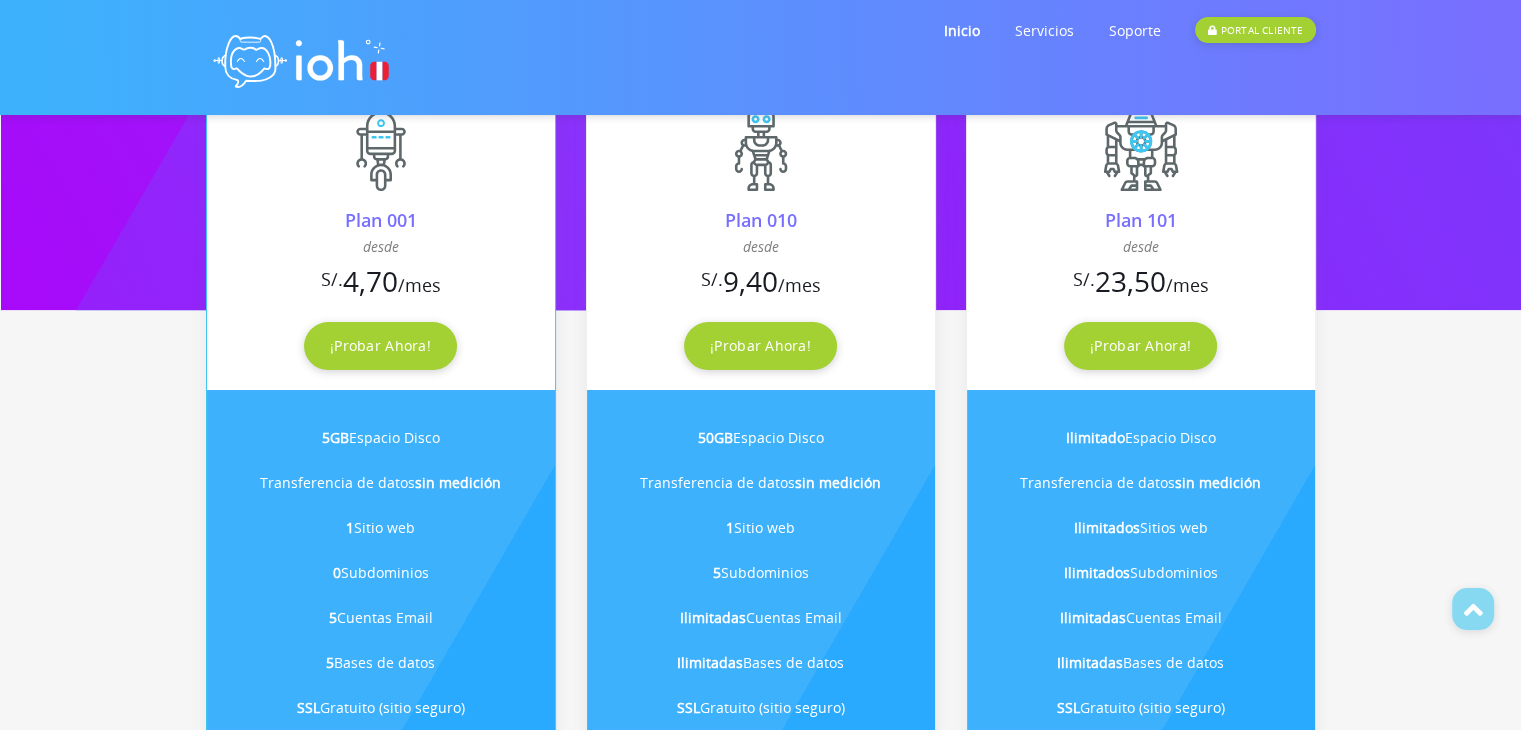scroll, scrollTop: 500, scrollLeft: 0, axis: vertical 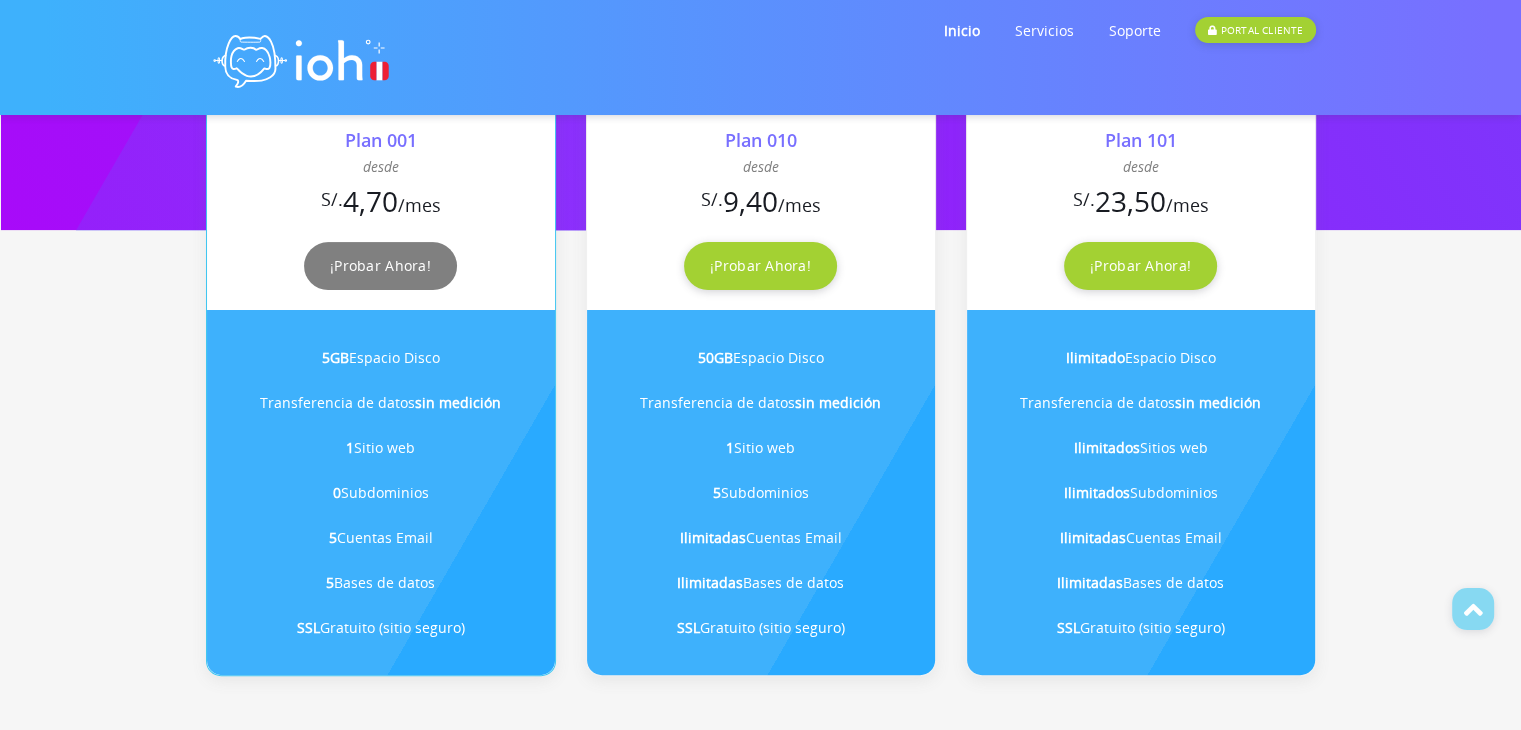 click on "¡Probar Ahora!" at bounding box center [380, 266] 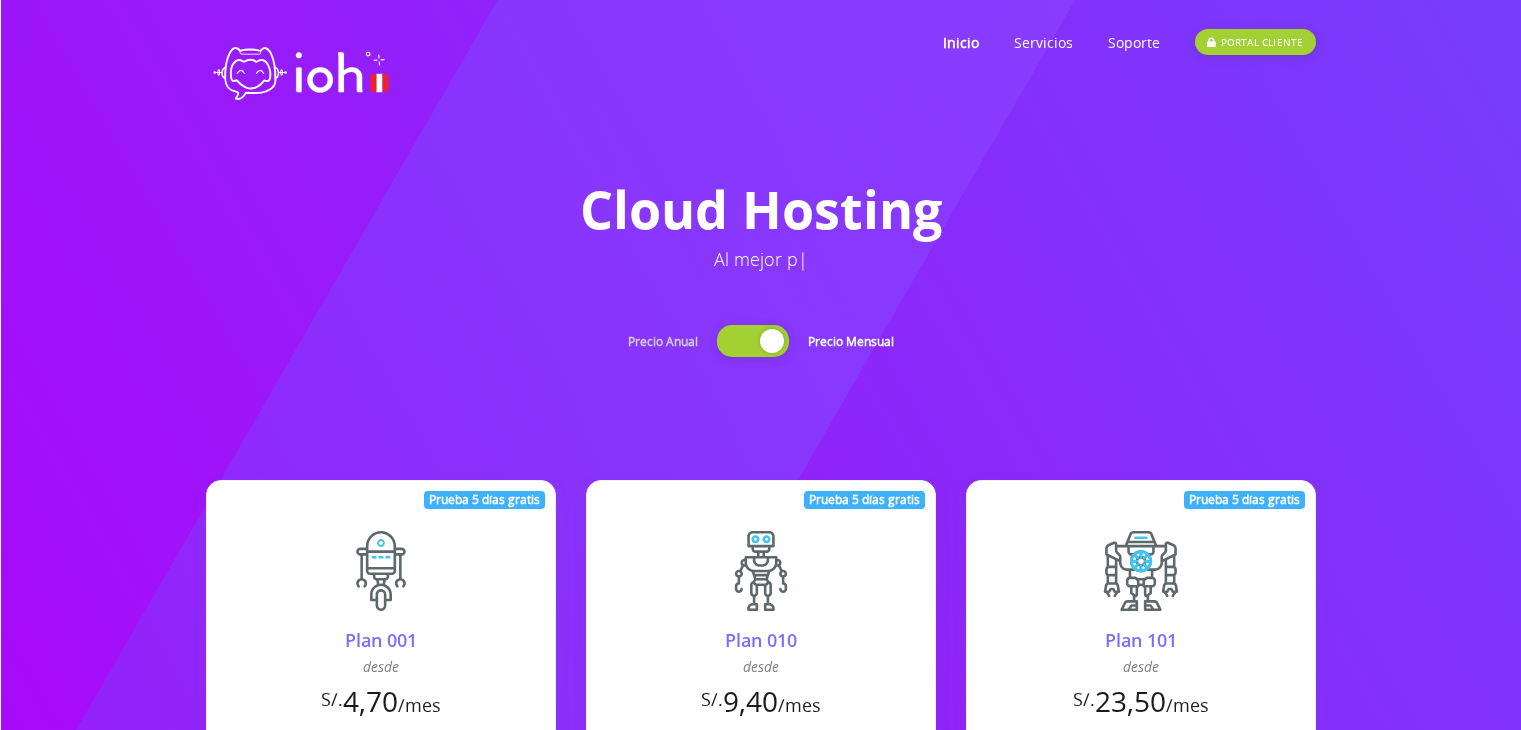 scroll, scrollTop: 1229, scrollLeft: 0, axis: vertical 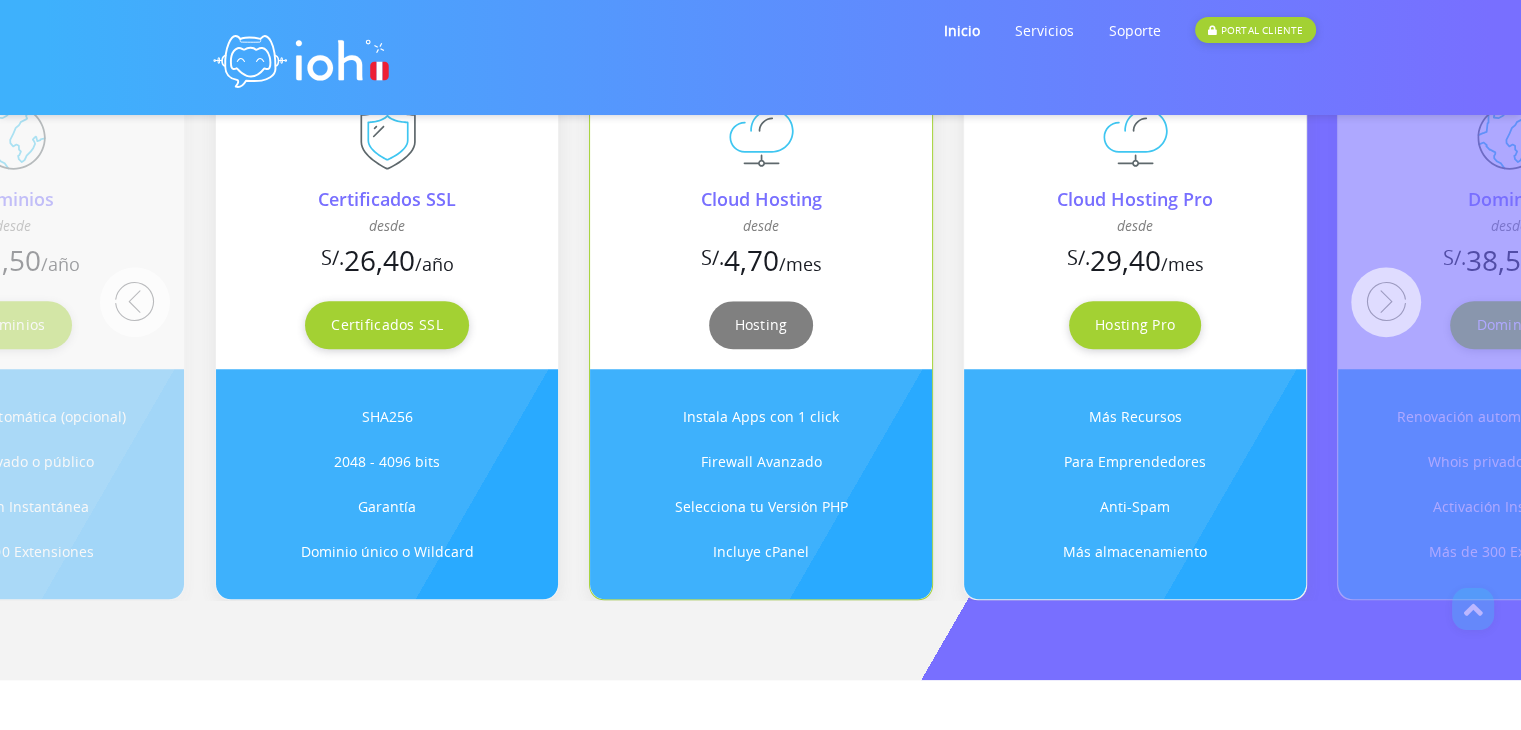 click on "Hosting" at bounding box center [761, 325] 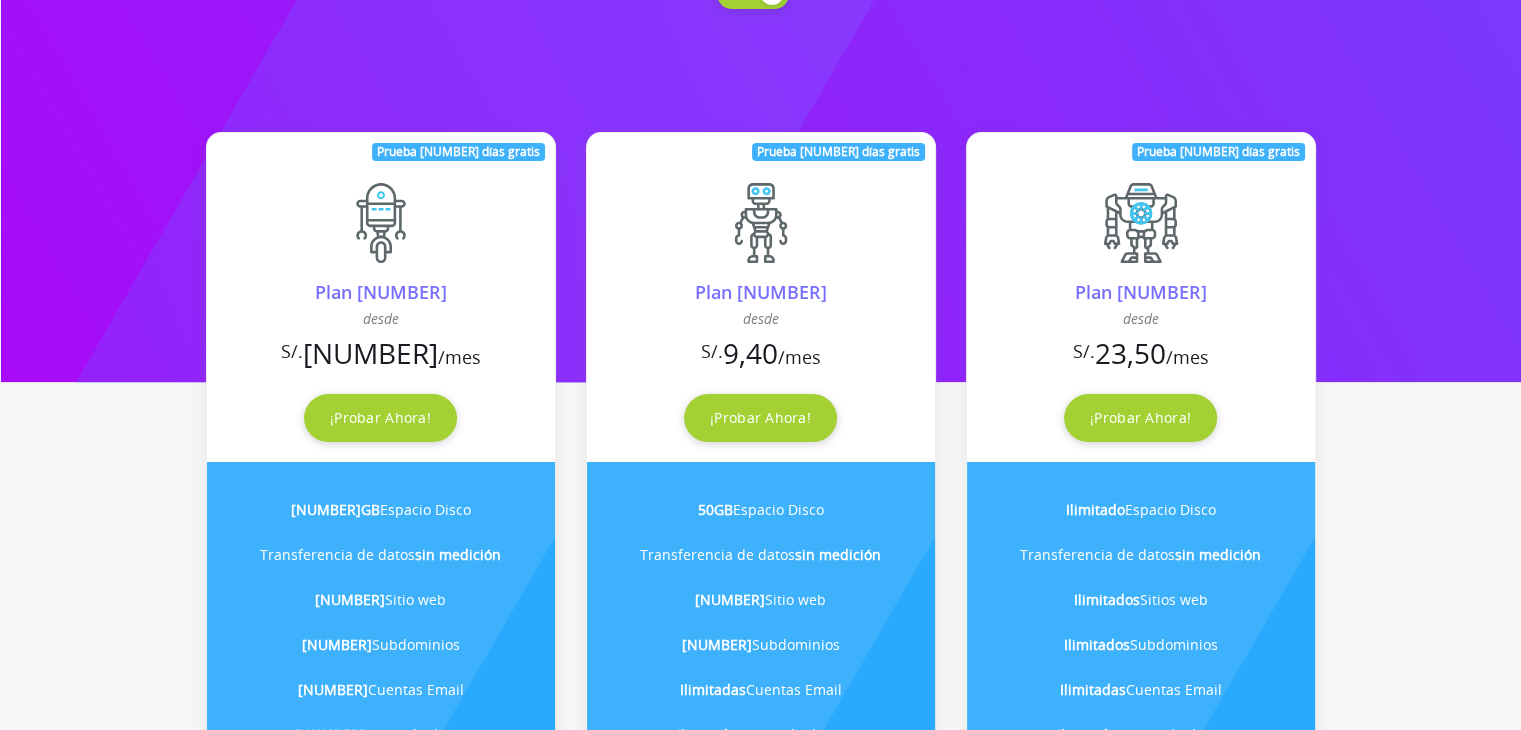 scroll, scrollTop: 100, scrollLeft: 0, axis: vertical 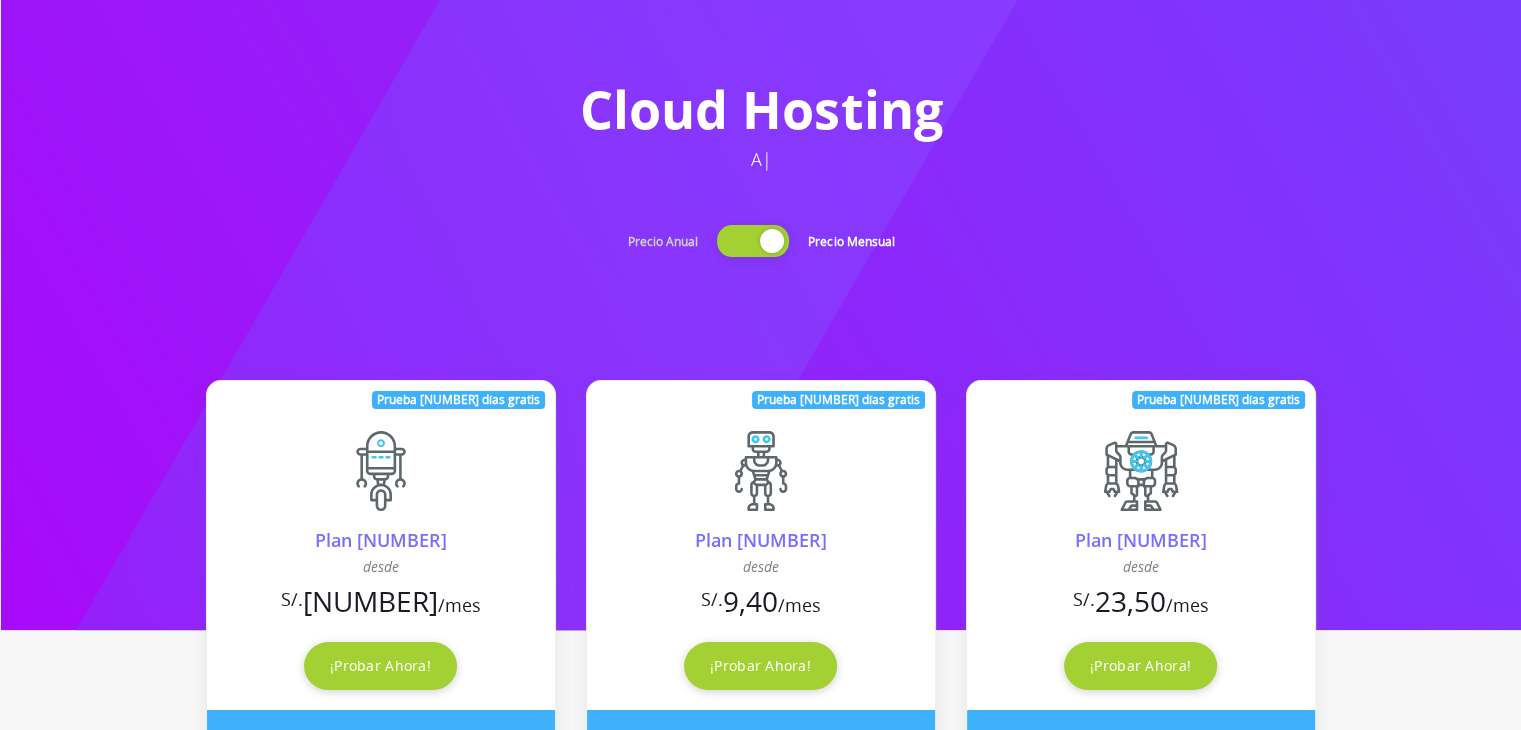 click at bounding box center (753, 241) 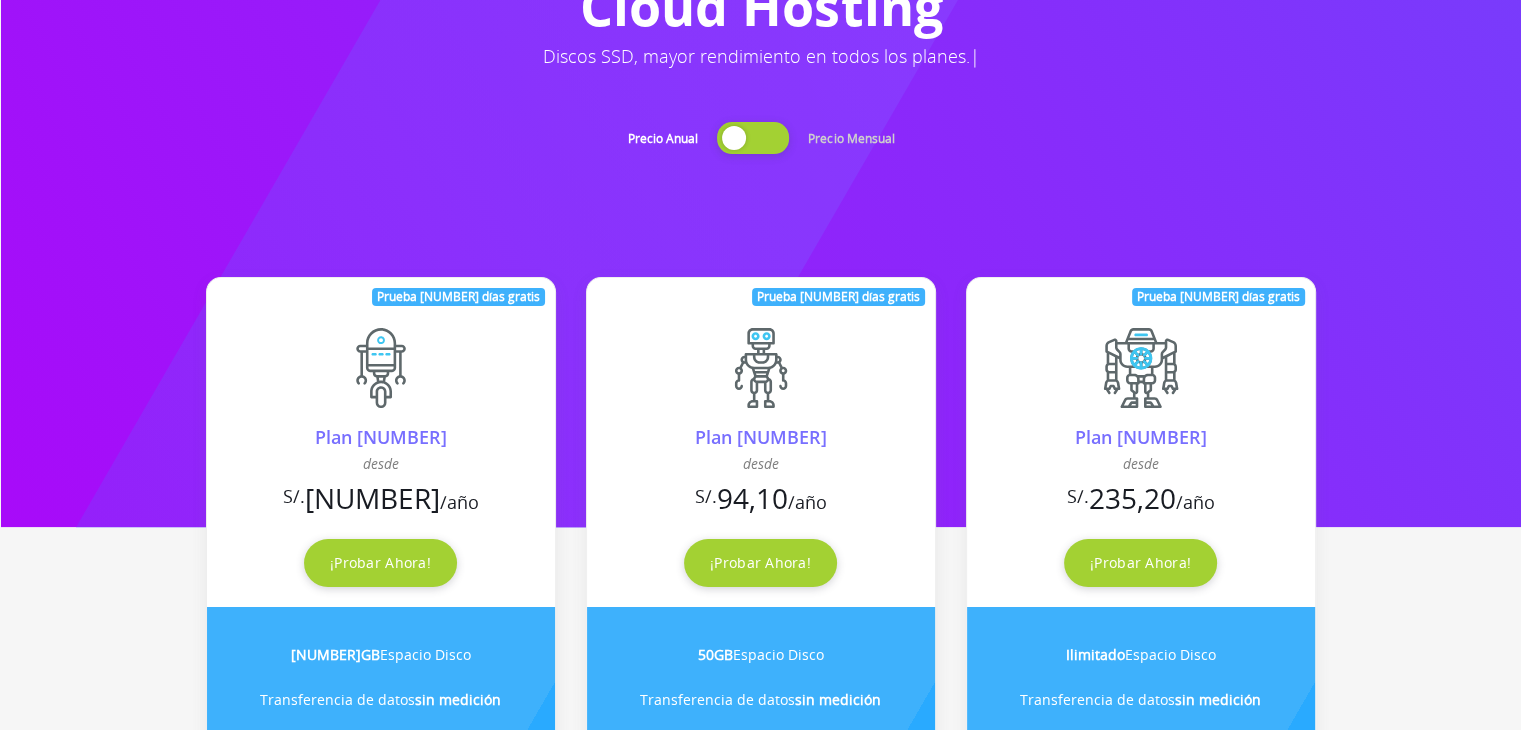 scroll, scrollTop: 0, scrollLeft: 0, axis: both 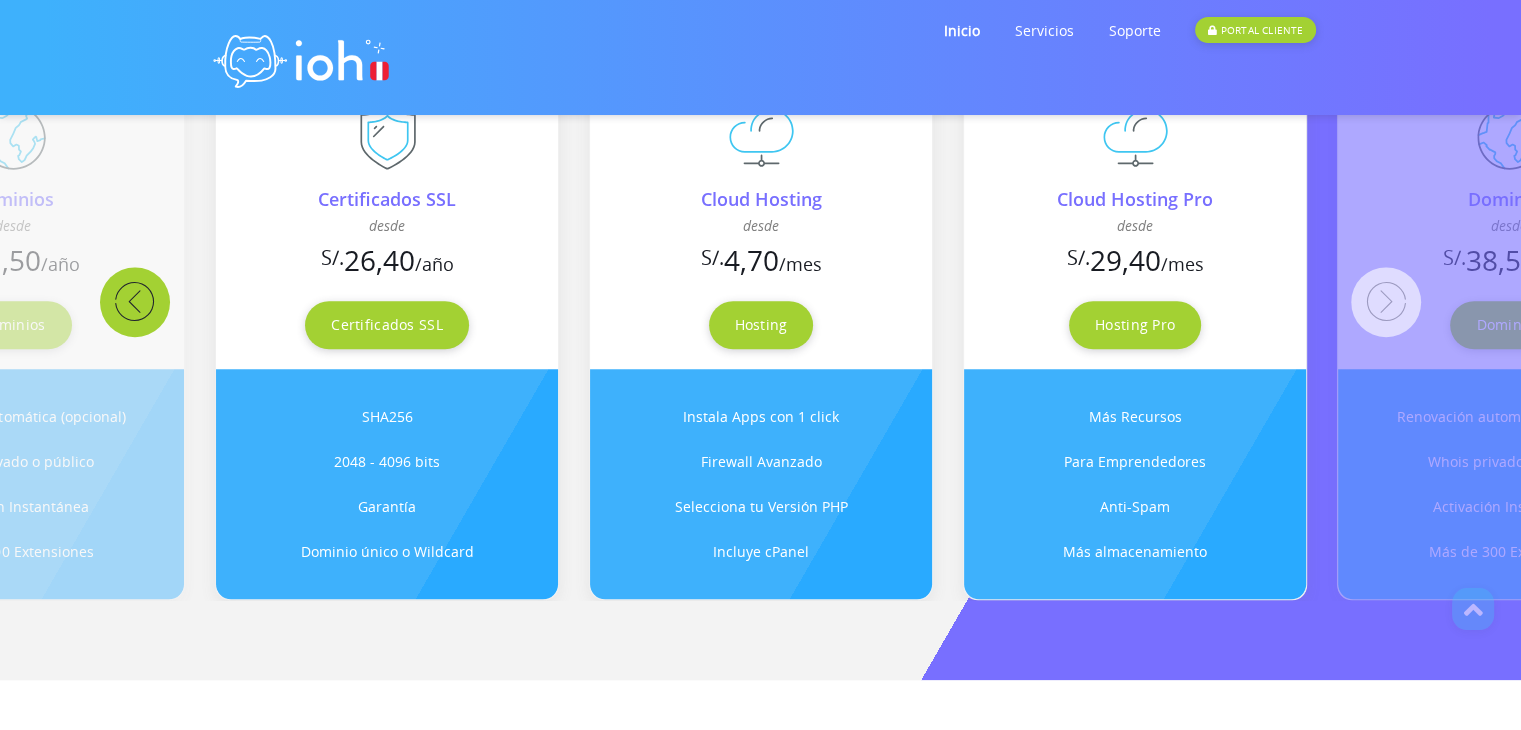 click at bounding box center (135, 302) 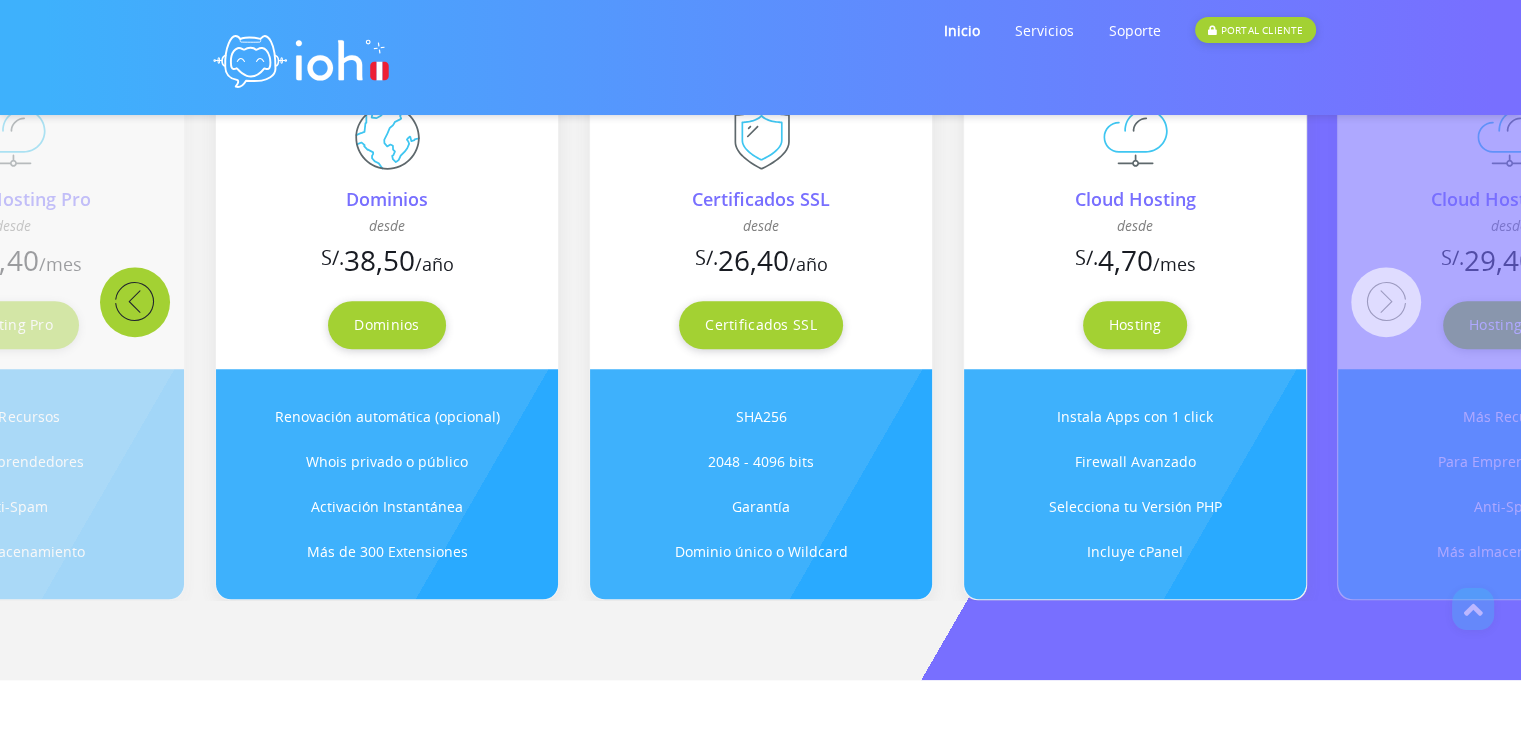 click at bounding box center (135, 302) 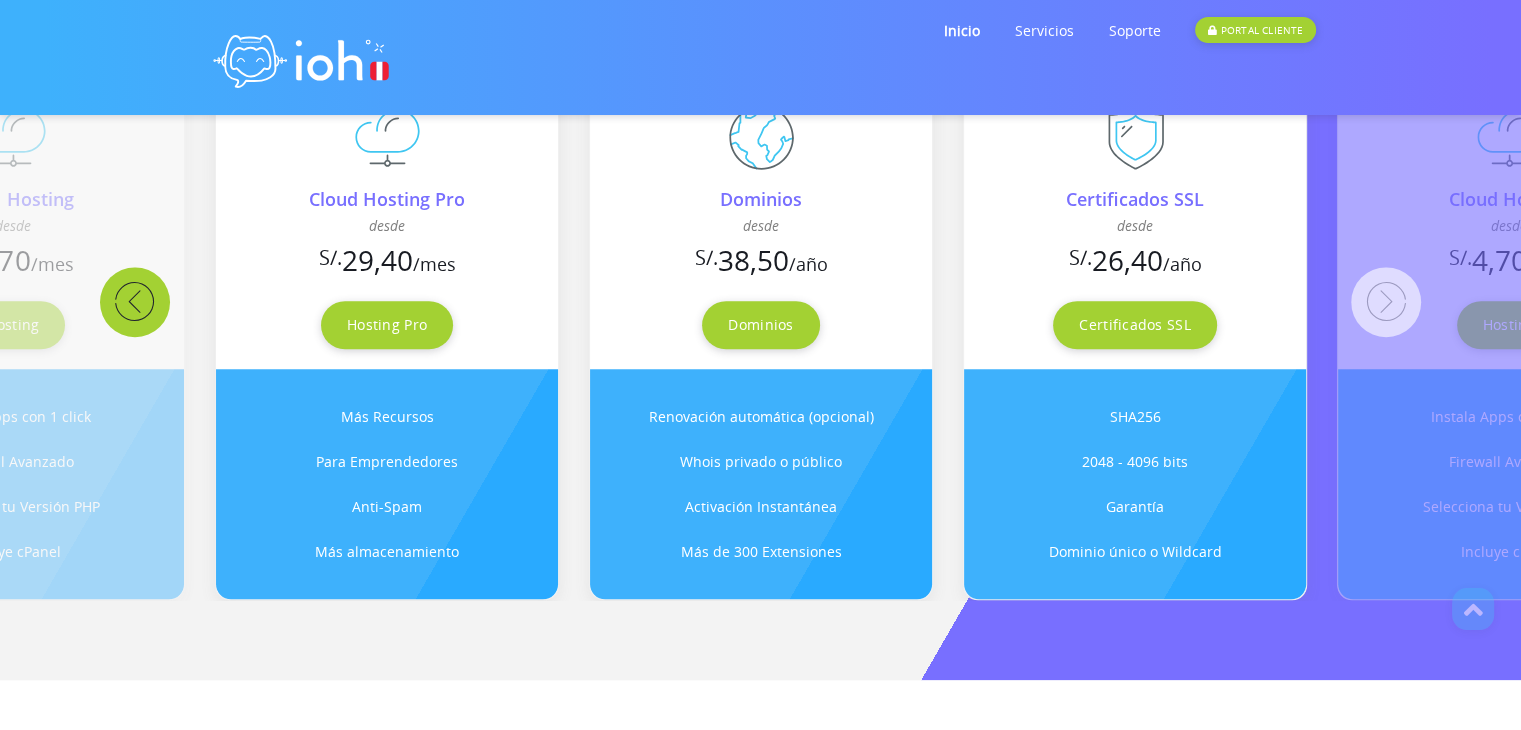 click at bounding box center [135, 302] 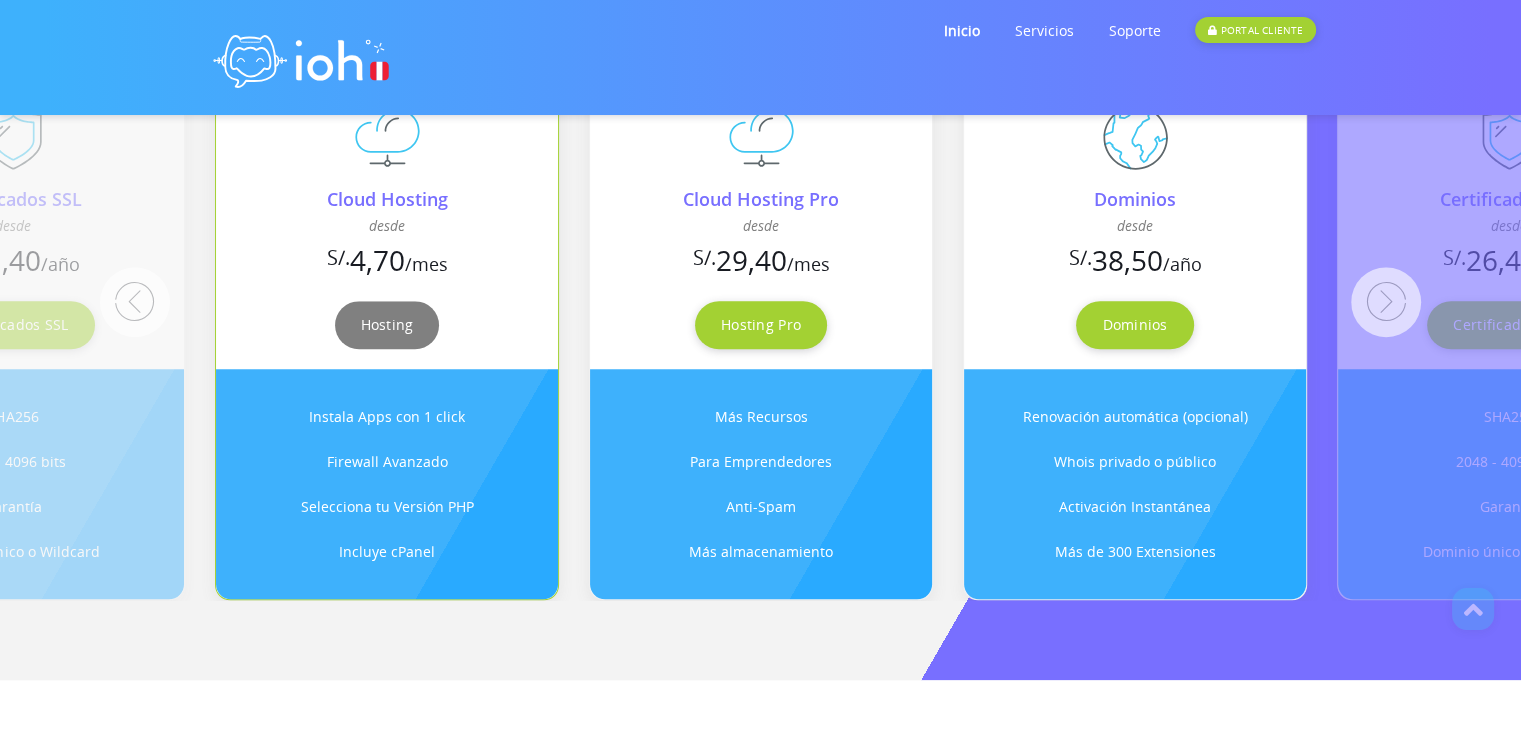 click on "Hosting" at bounding box center [387, 325] 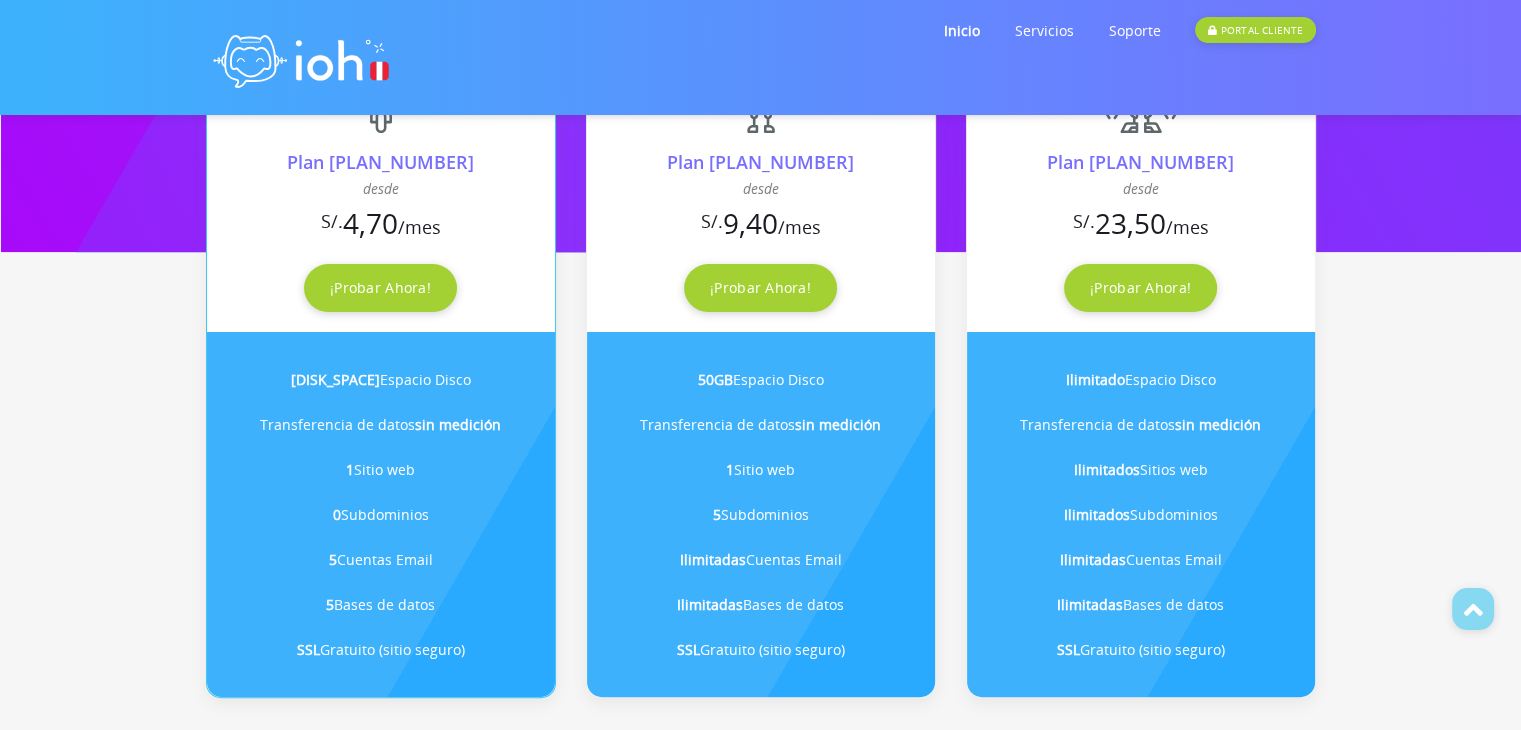scroll, scrollTop: 500, scrollLeft: 0, axis: vertical 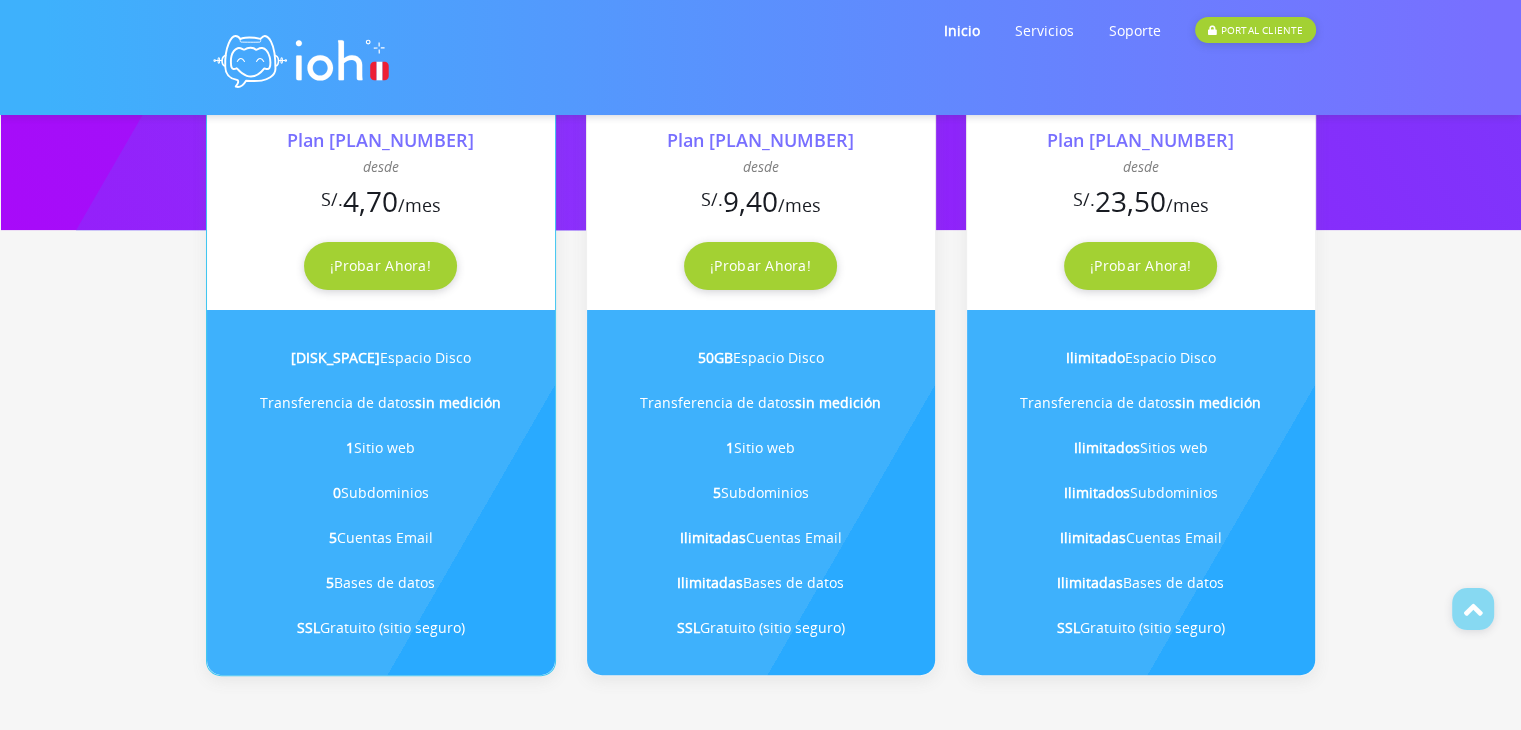 drag, startPoint x: 476, startPoint y: 632, endPoint x: 319, endPoint y: 357, distance: 316.6607 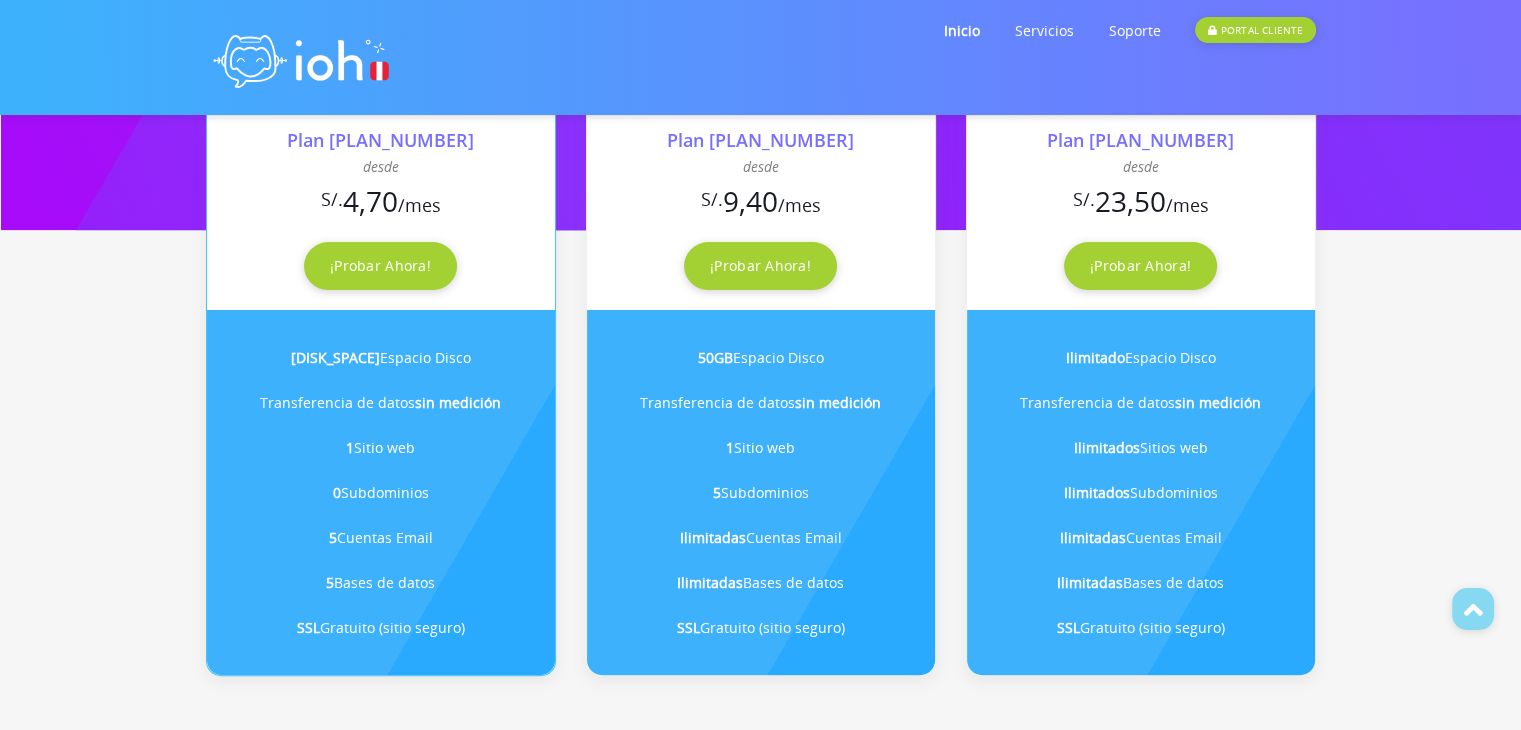 click on "5GB  Espacio Disco
Transferencia de datos  sin medición
1  Sitio web
0  Subdominios
5  Cuentas Email
5  Bases de datos
SSL  Gratuito (sitio seguro)" at bounding box center (381, 492) 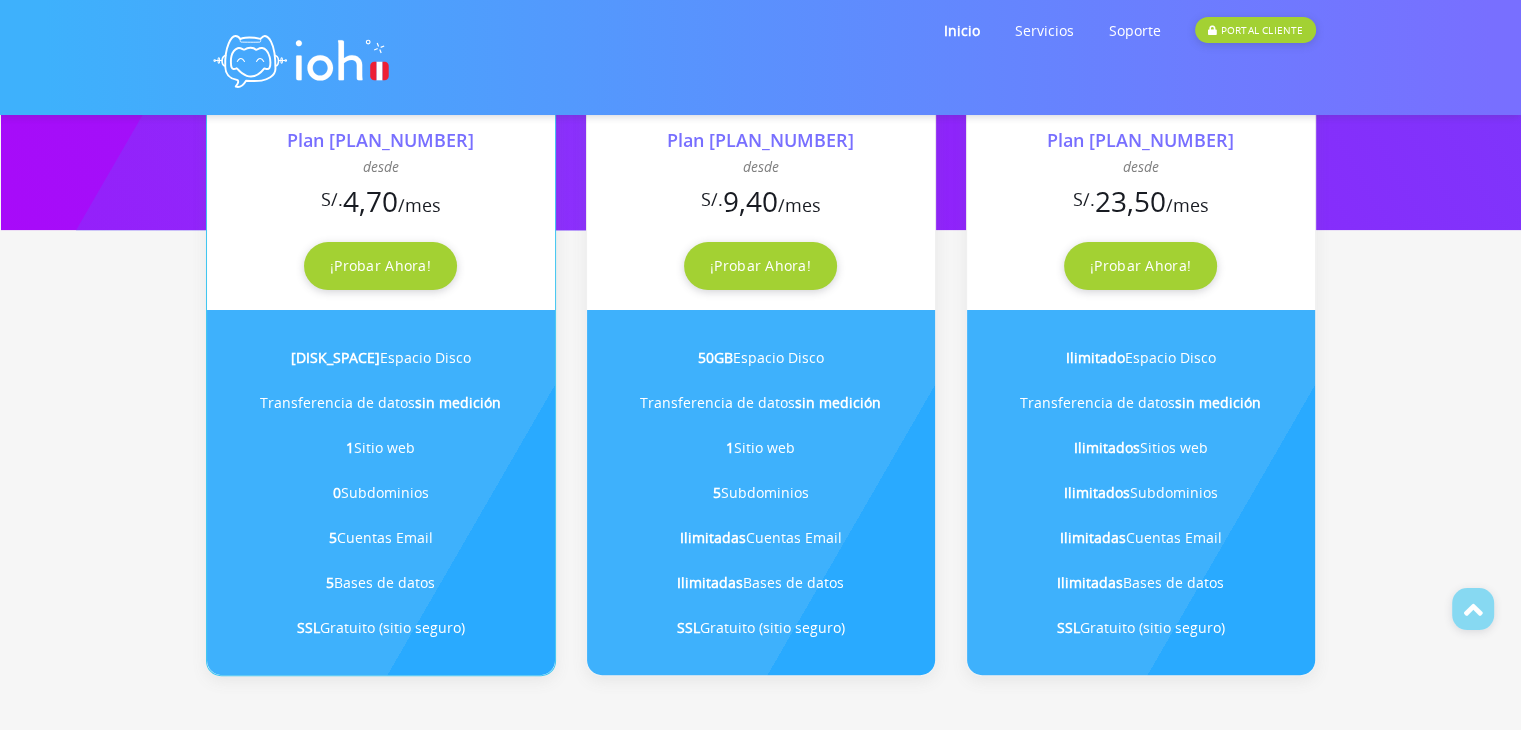 copy on "5GB  Espacio Disco
Transferencia de datos  sin medición
1  Sitio web
0  Subdominios
5  Cuentas Email
5  Bases de datos
SSL  Gratuito (sitio seguro)" 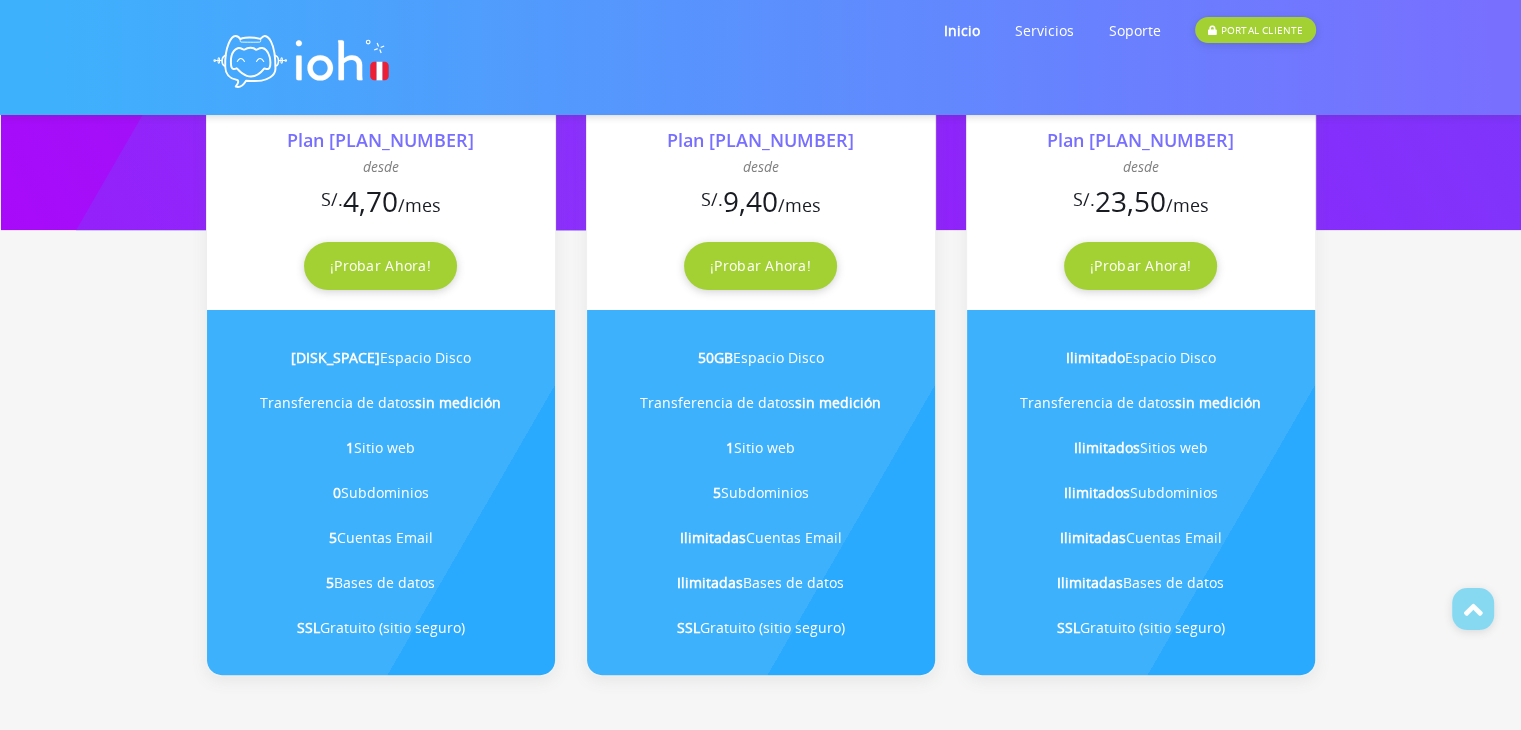 click on "Prueba 5 días gratis
Plan 001
desde
S/. 4,70 47,00 /mes
¡Probar Ahora!
5GB  Espacio Disco
Transferencia de datos  sin medición
1  Sitio web
0  Subdominios
5  Cuentas Email
5  Bases de datos
SSL  Gratuito (sitio seguro)" at bounding box center [381, 303] 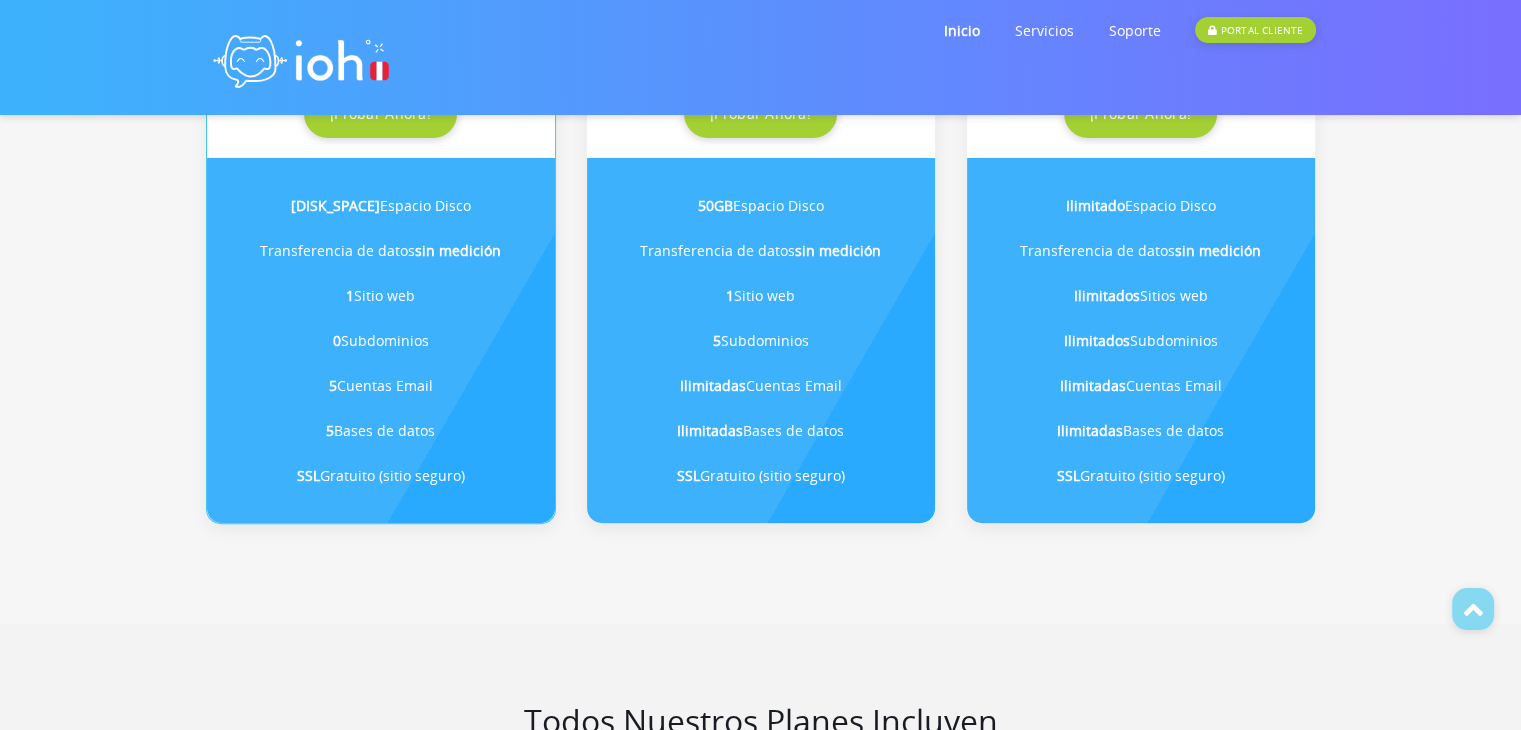 scroll, scrollTop: 300, scrollLeft: 0, axis: vertical 